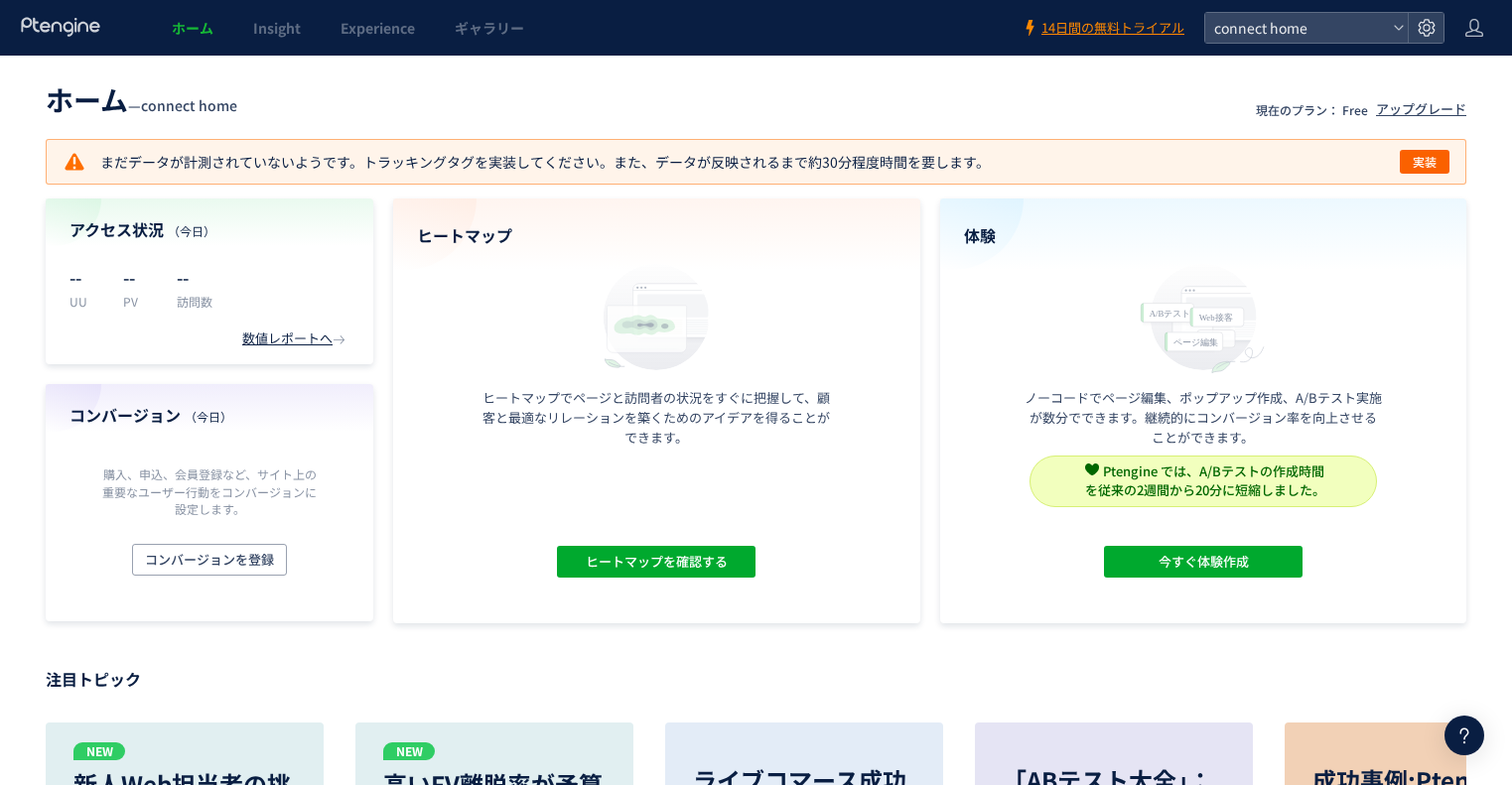 scroll, scrollTop: 0, scrollLeft: 0, axis: both 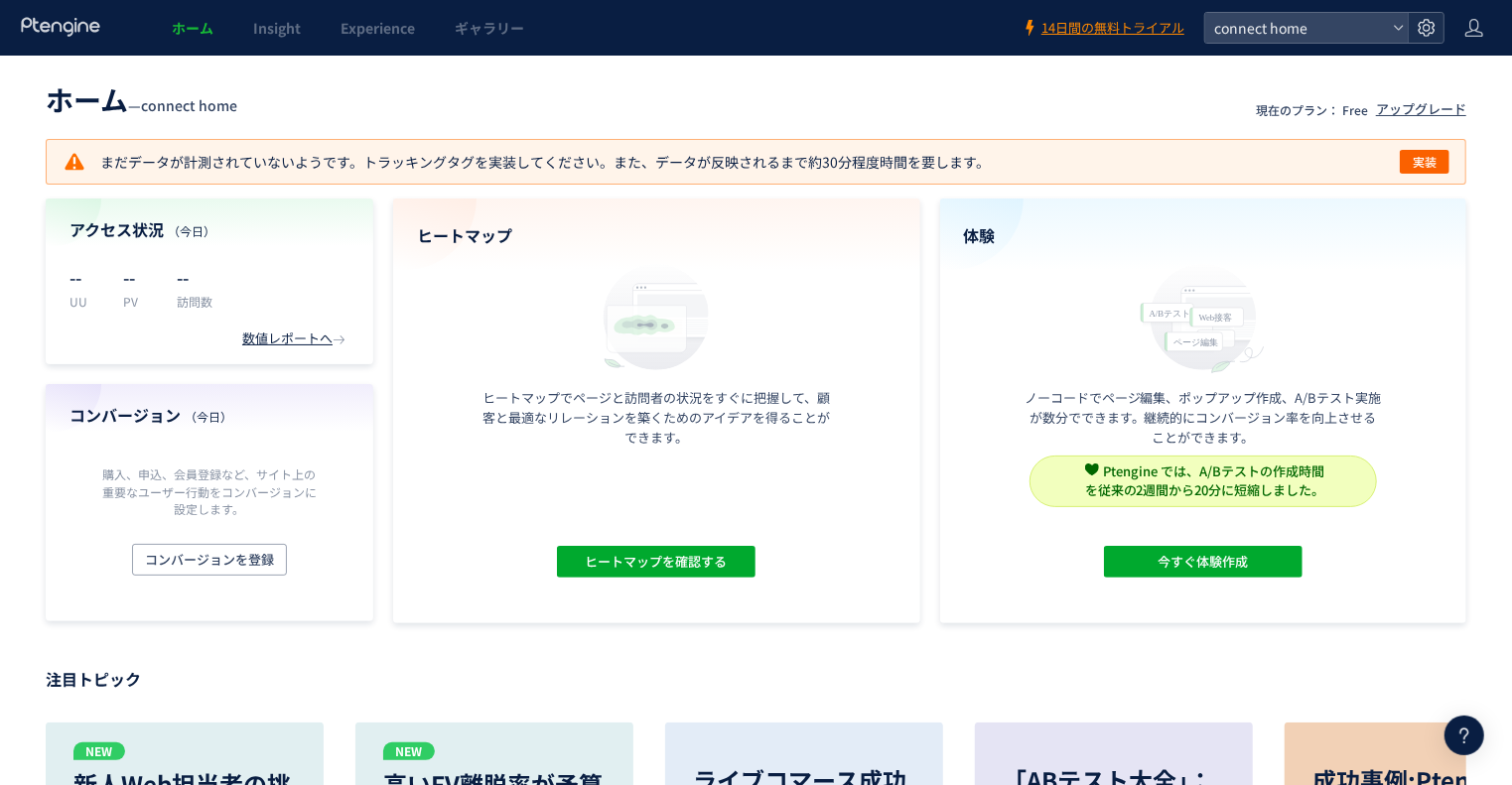 click 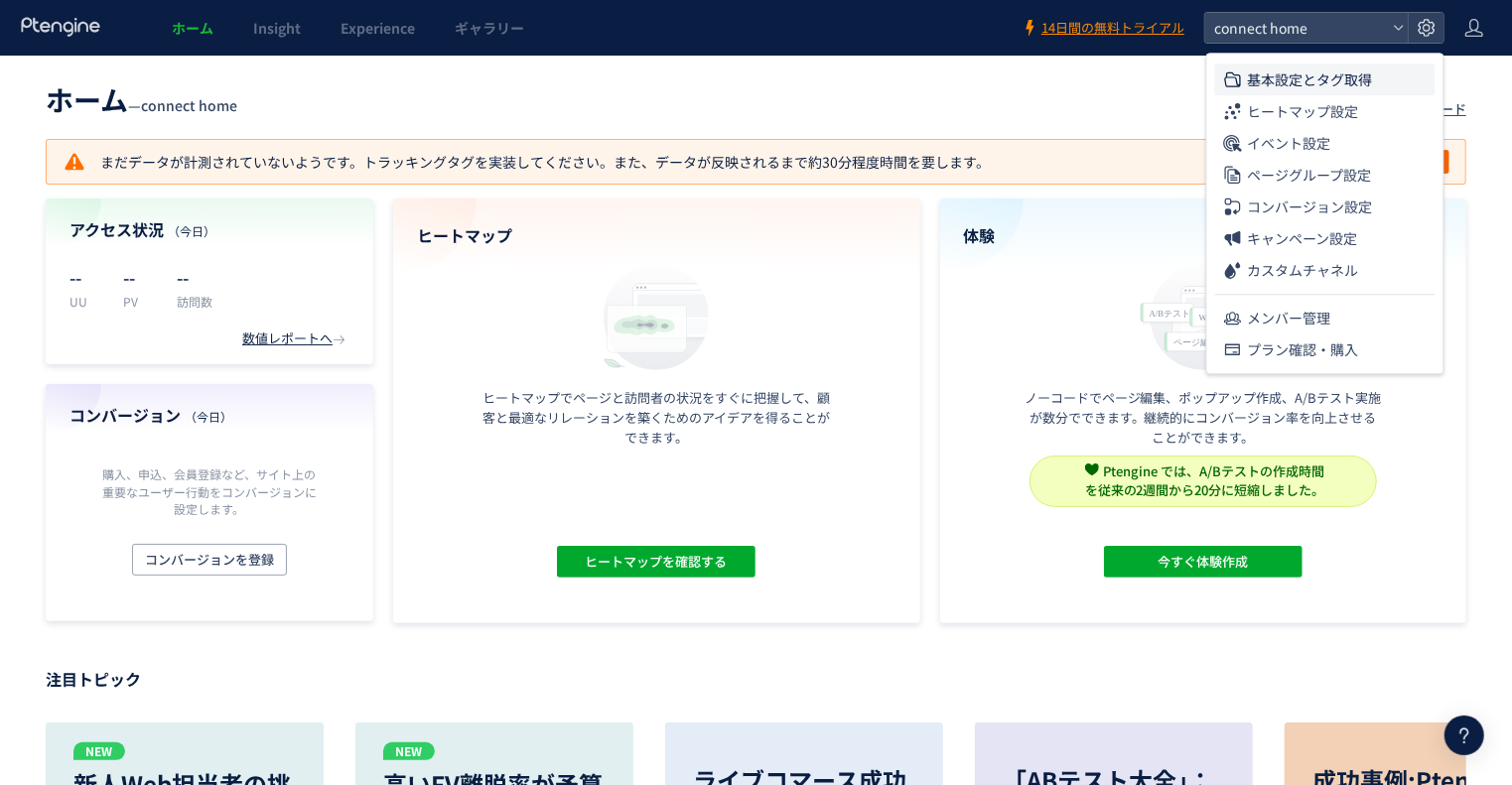 click on "基本設定とタグ取得" 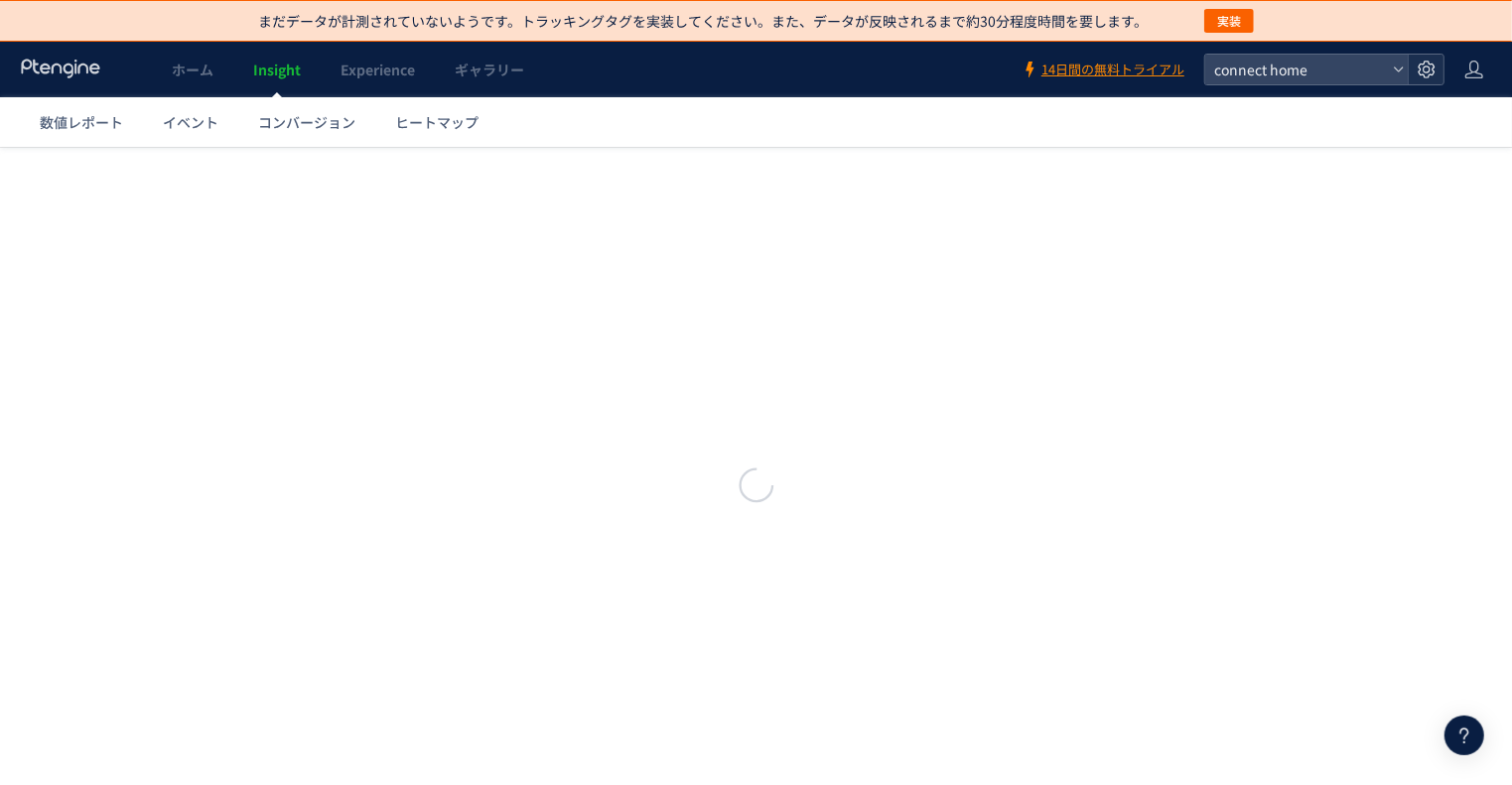 click 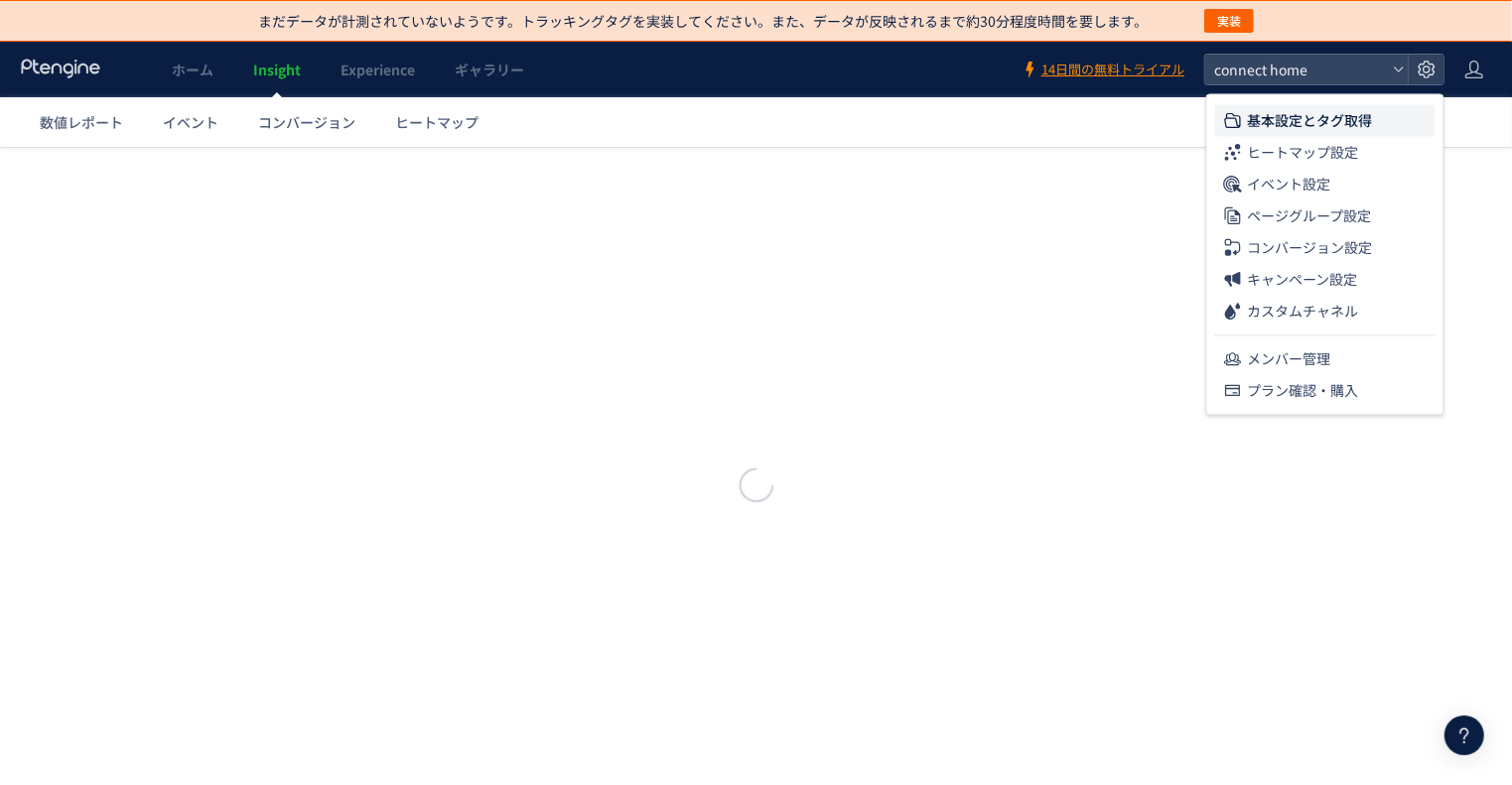 click on "基本設定とタグ取得 ヒートマップ設定 イベント設定 ページグループ設定 コンバージョン設定 キャンペーン設定 カスタムチャネル メンバー管理 プラン確認・購入" at bounding box center (1325, 251) 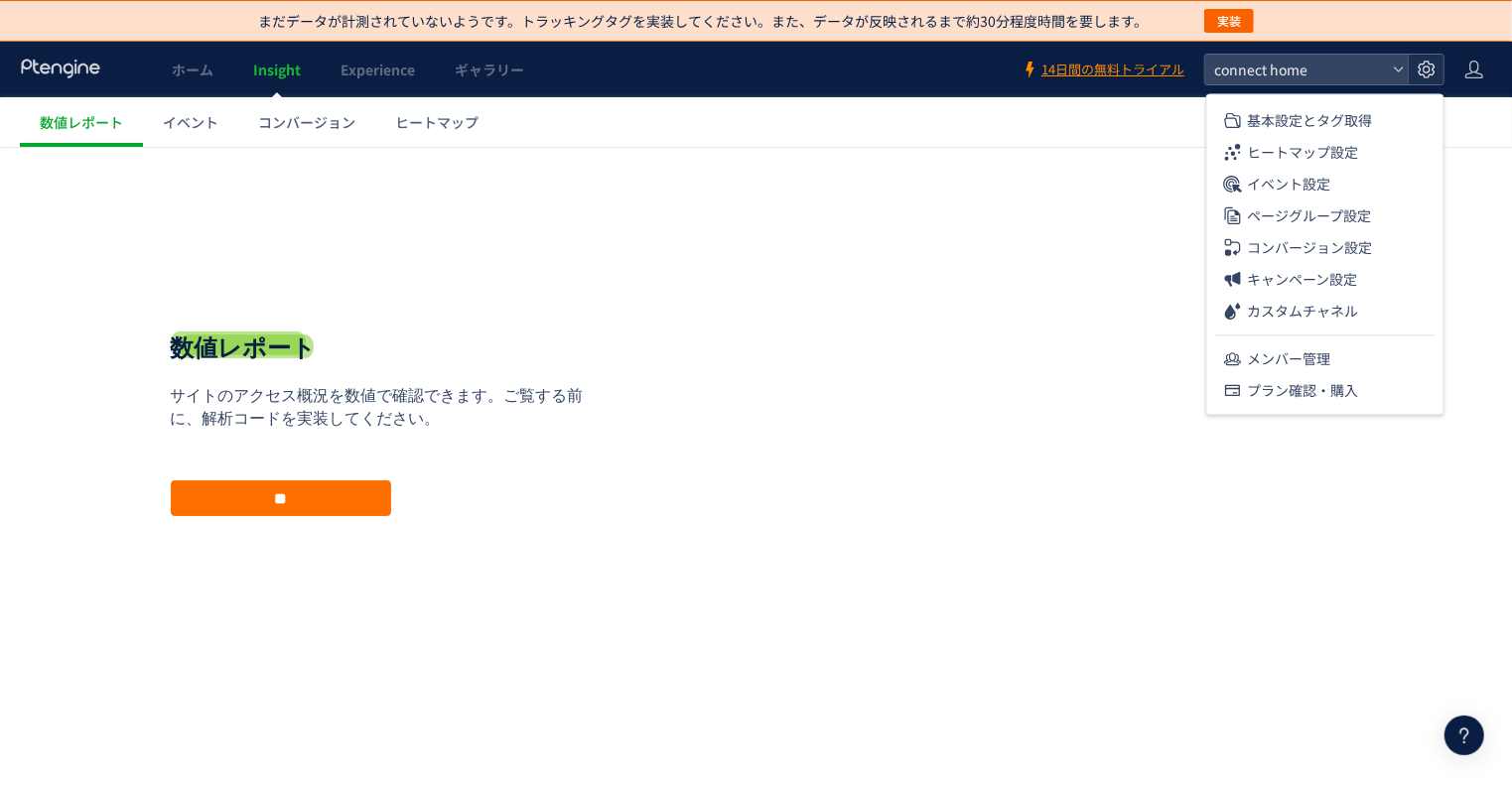 click 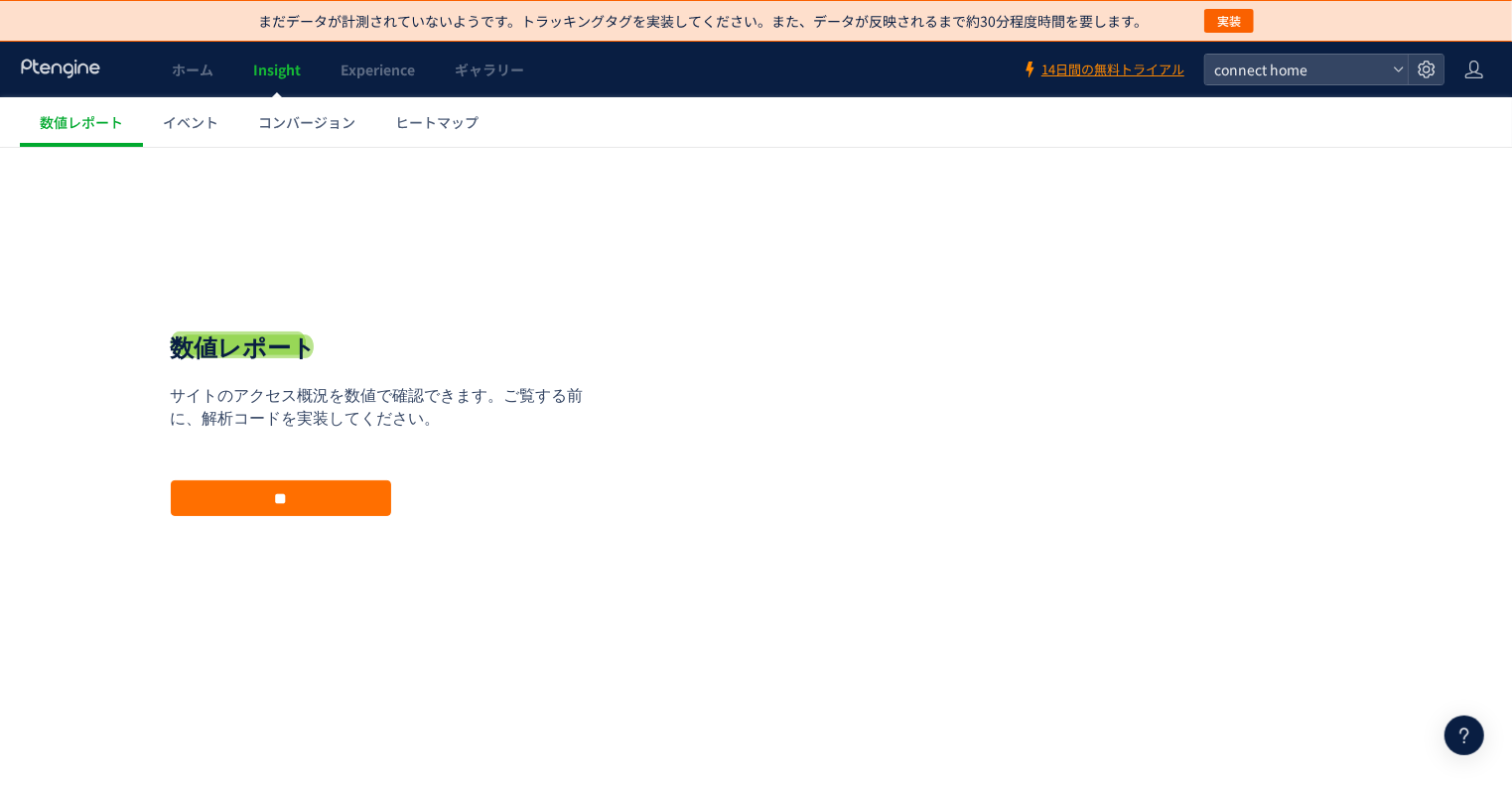 click on "数値レポート イベント コンバージョン ヒートマップ" at bounding box center [765, 122] 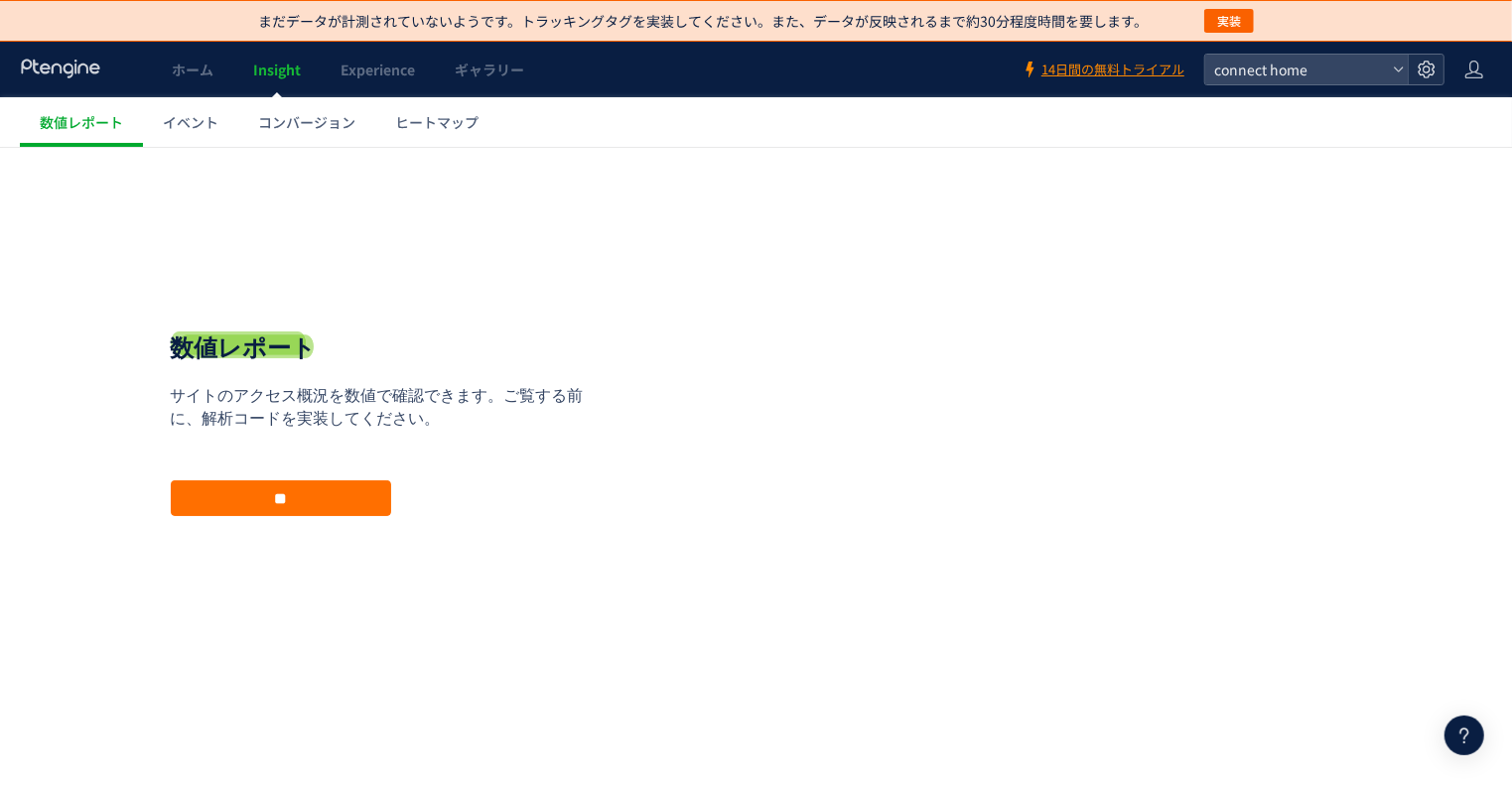 click 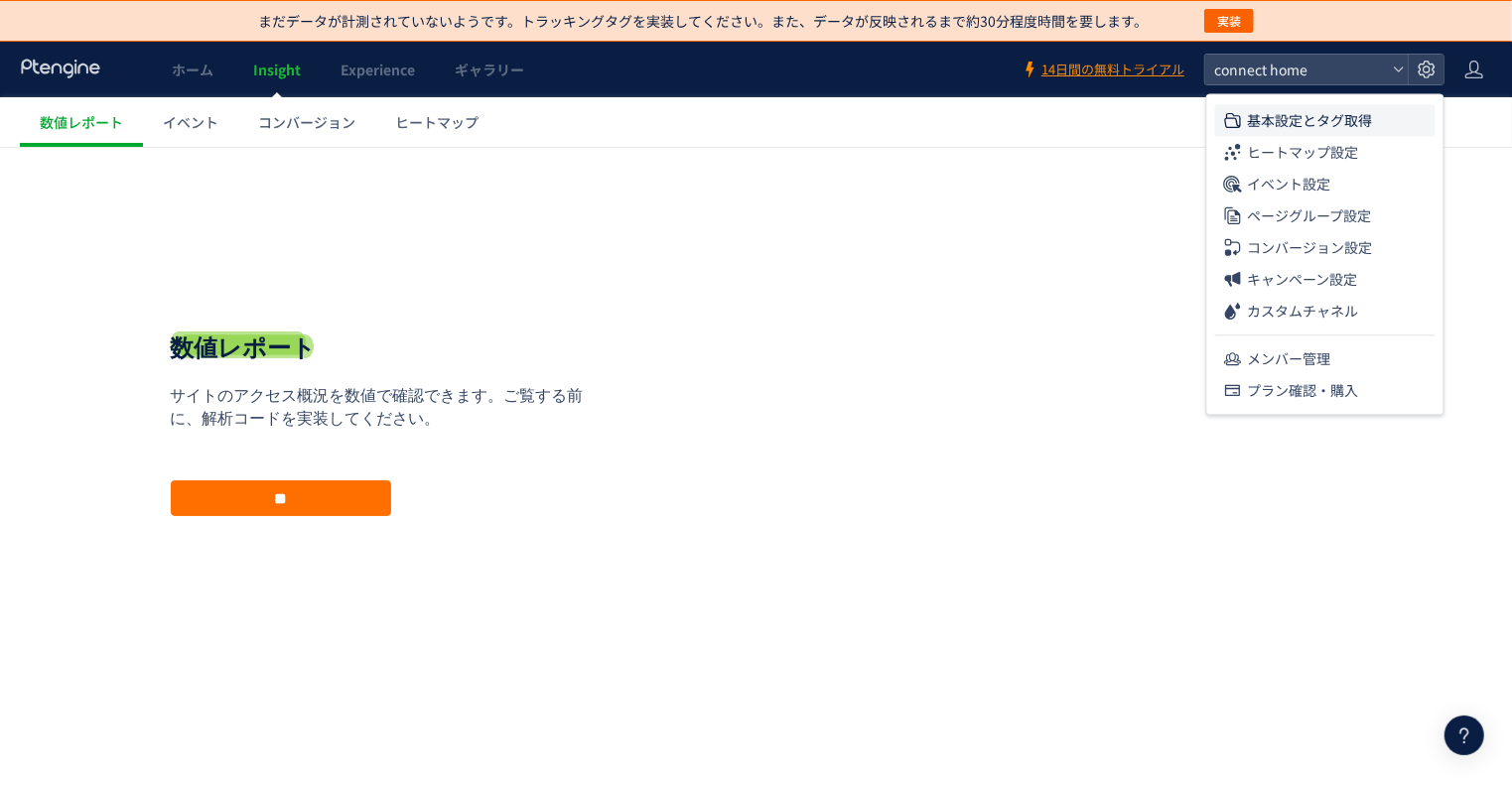 click on "基本設定とタグ取得" 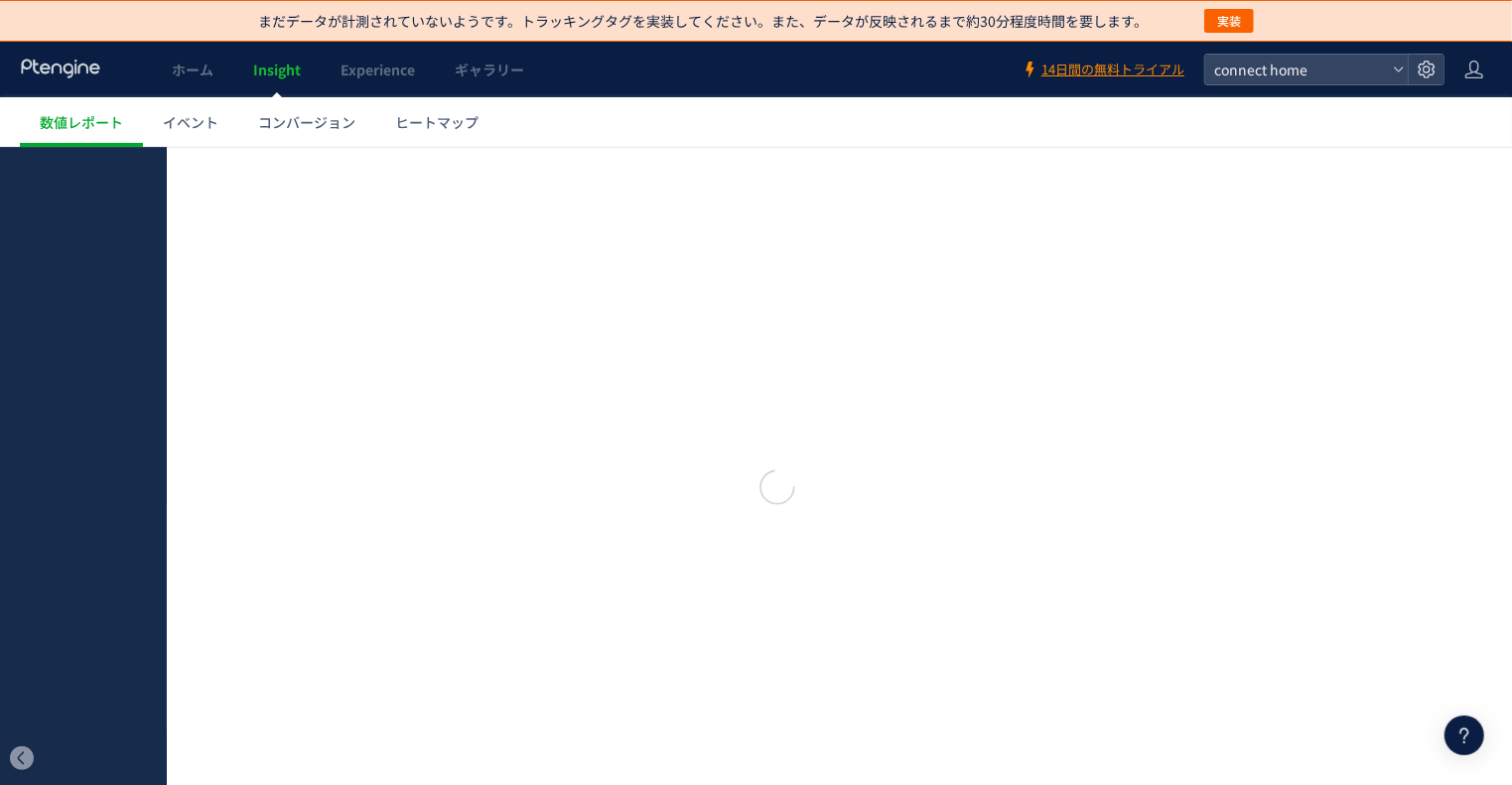 type on "**********" 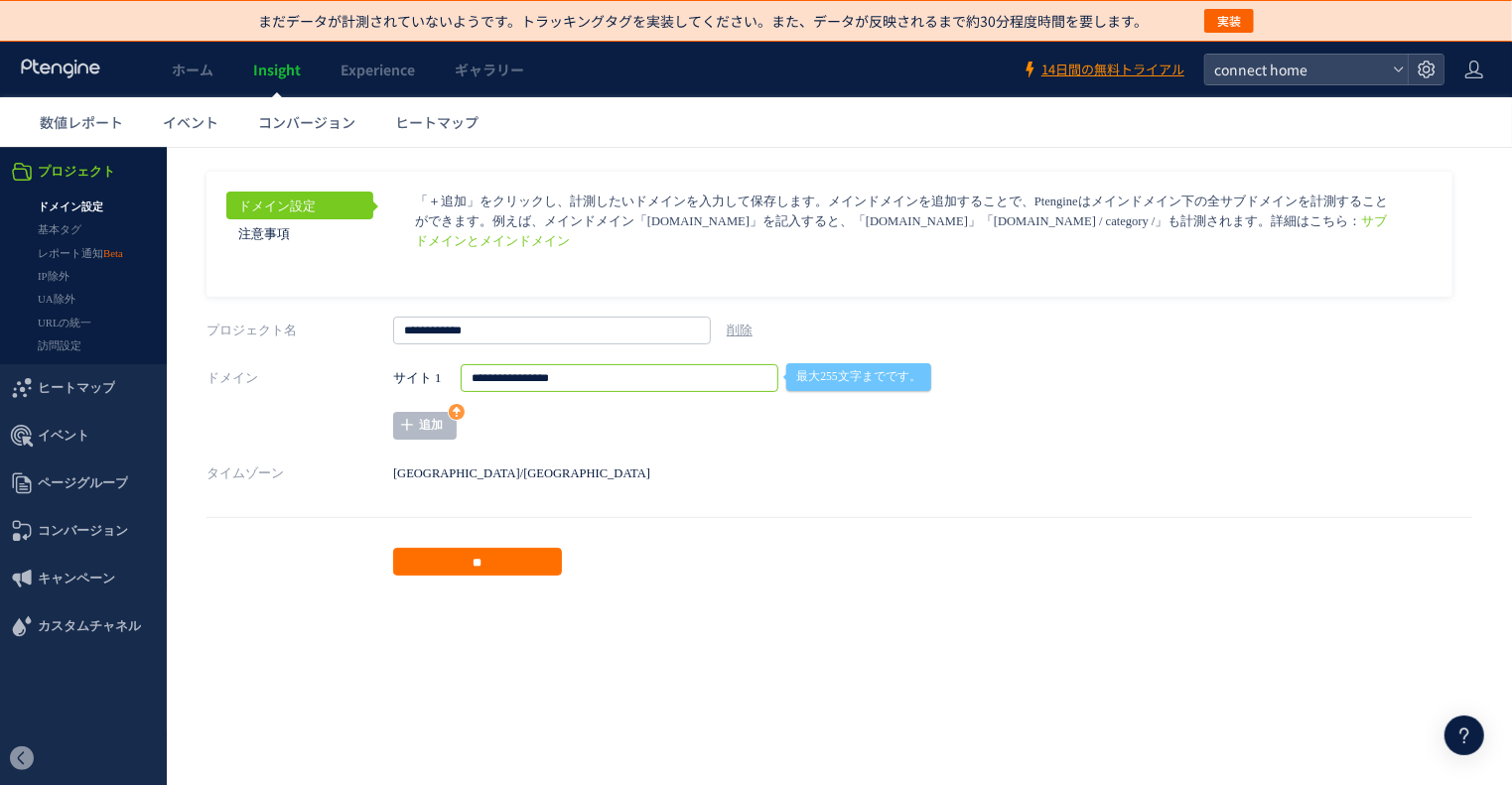 click on "**********" at bounding box center (619, 377) 